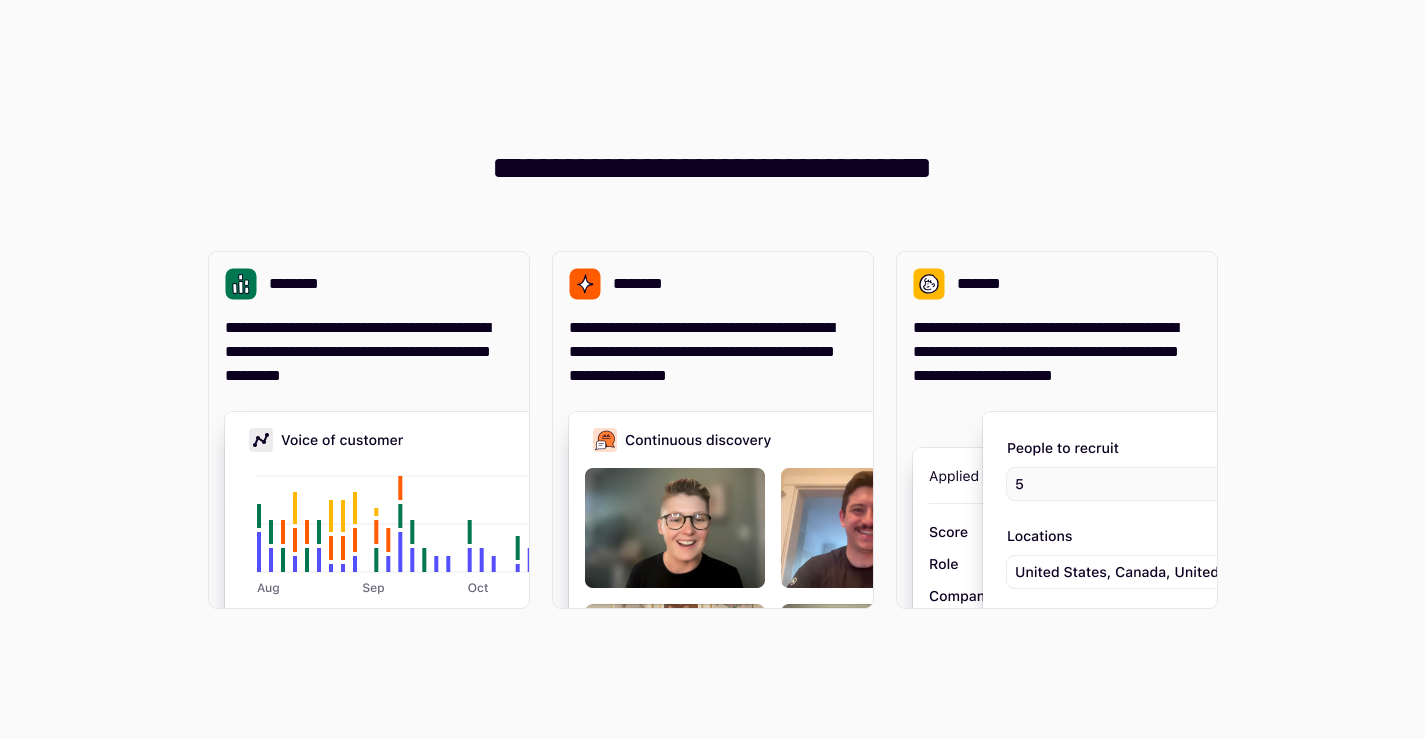 scroll, scrollTop: 0, scrollLeft: 0, axis: both 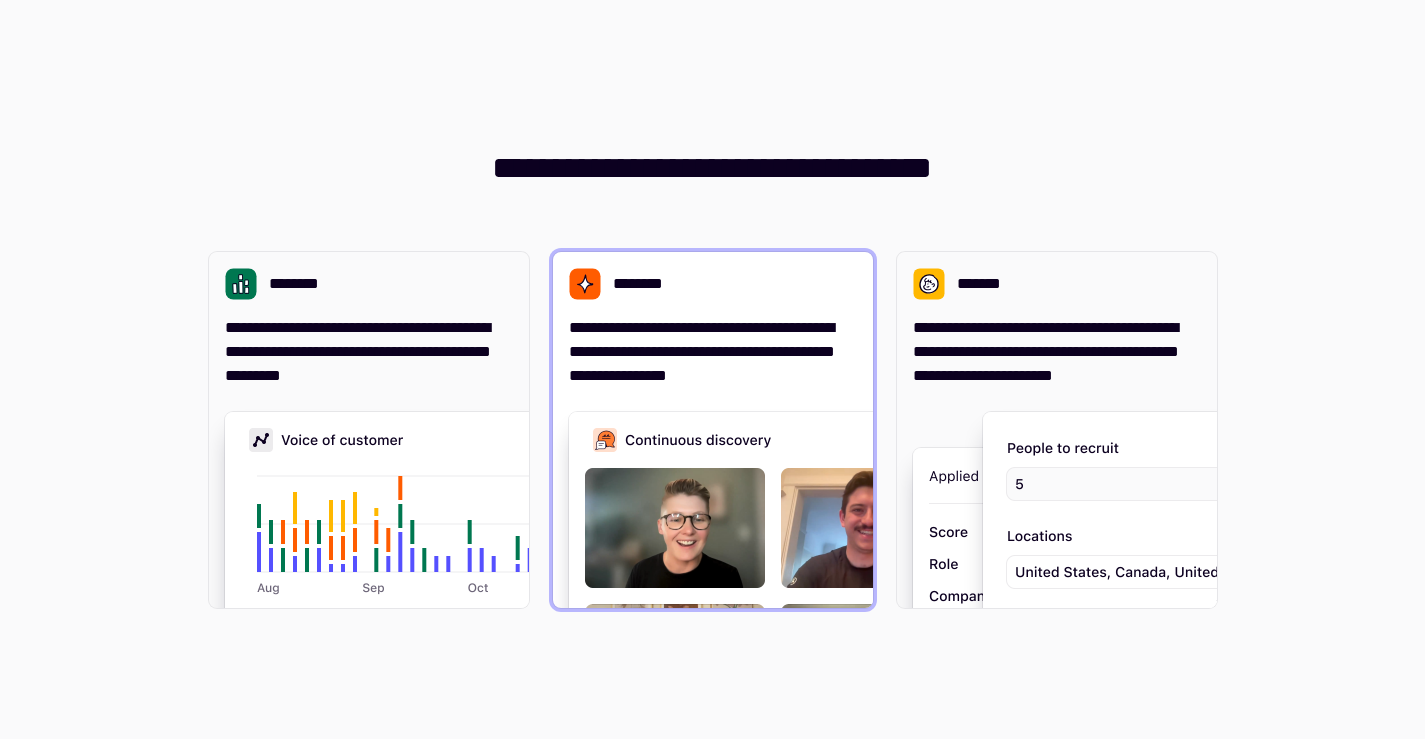 click on "**********" at bounding box center (713, 352) 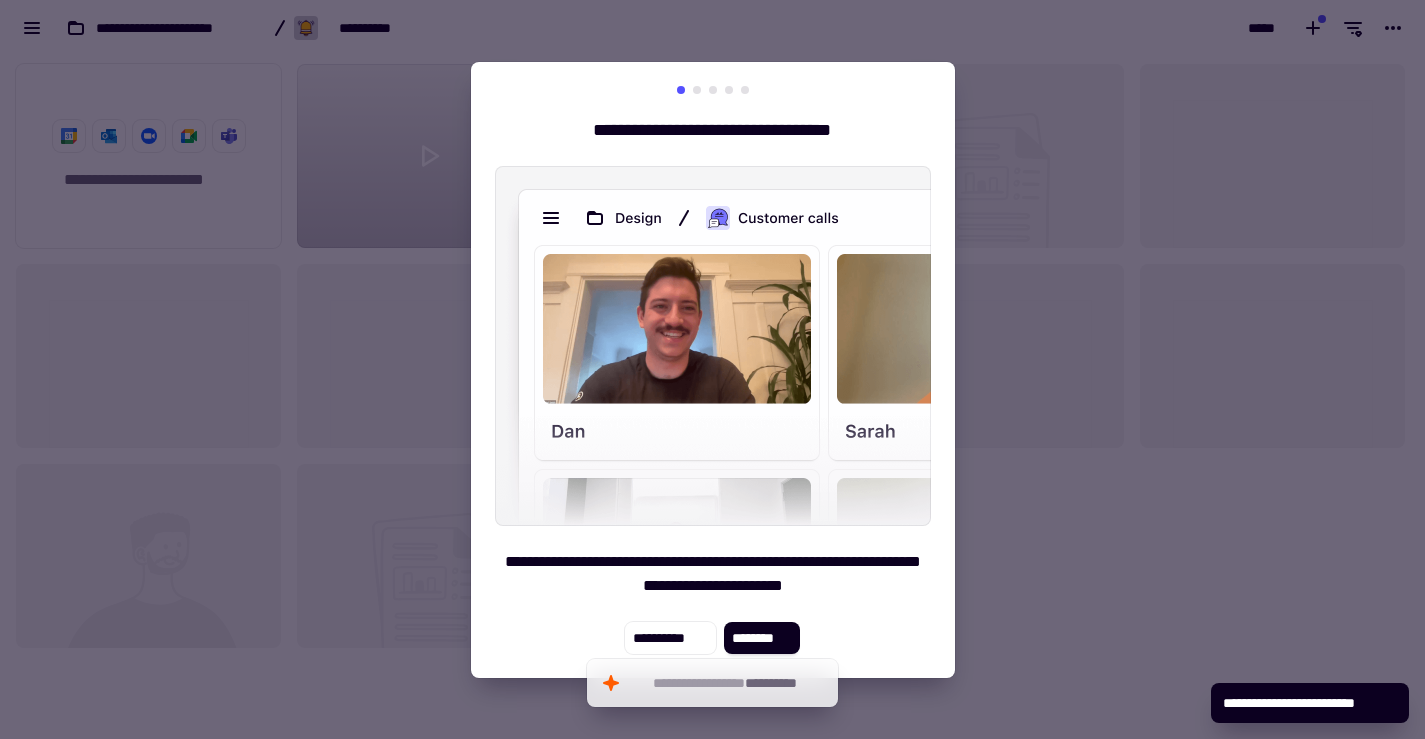 scroll, scrollTop: 1, scrollLeft: 1, axis: both 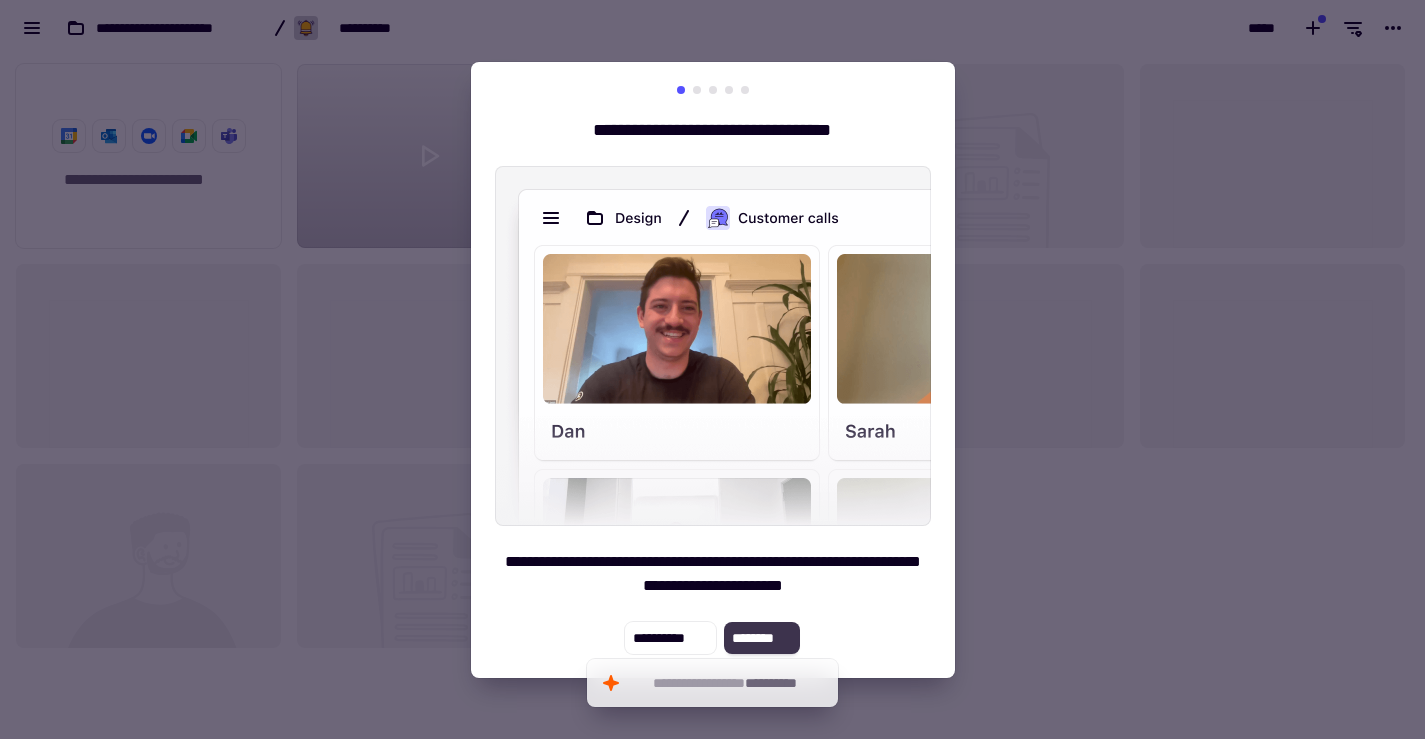 click on "********" 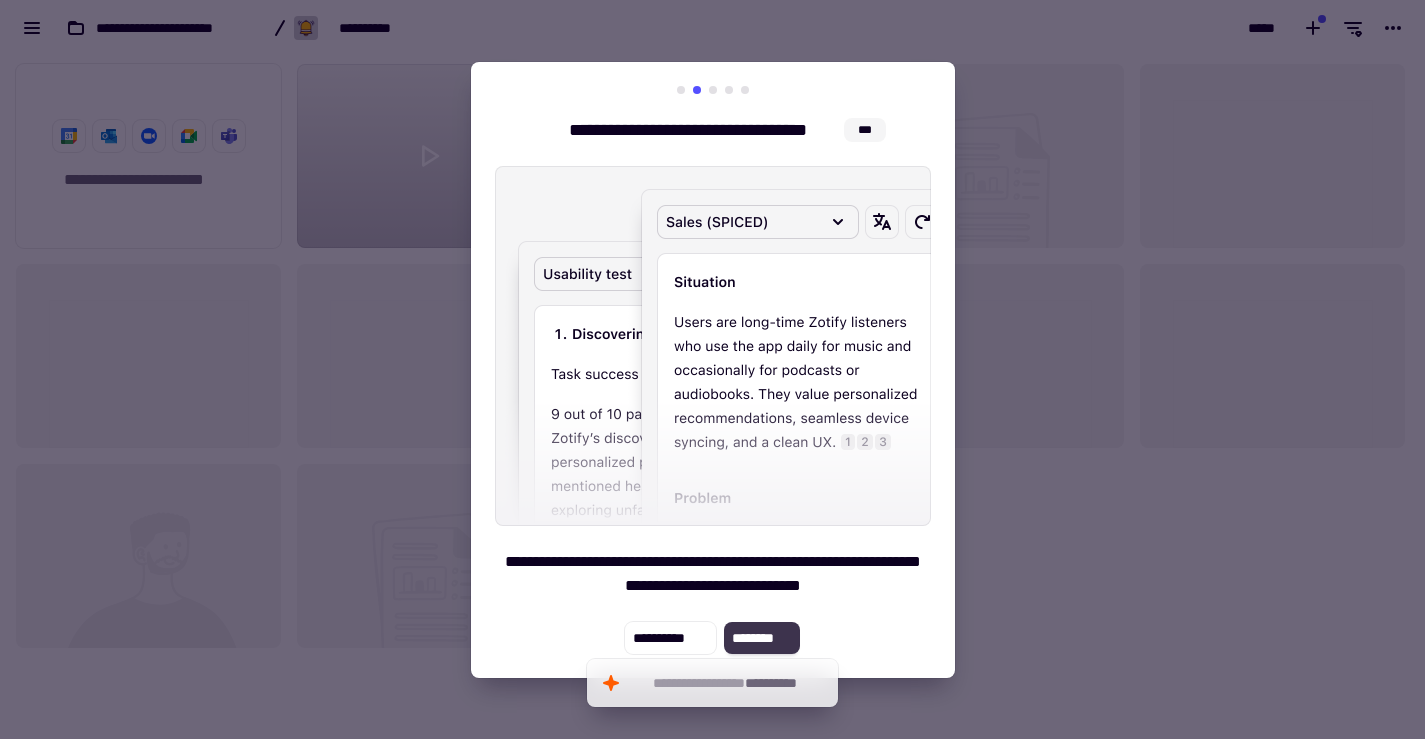 click on "********" 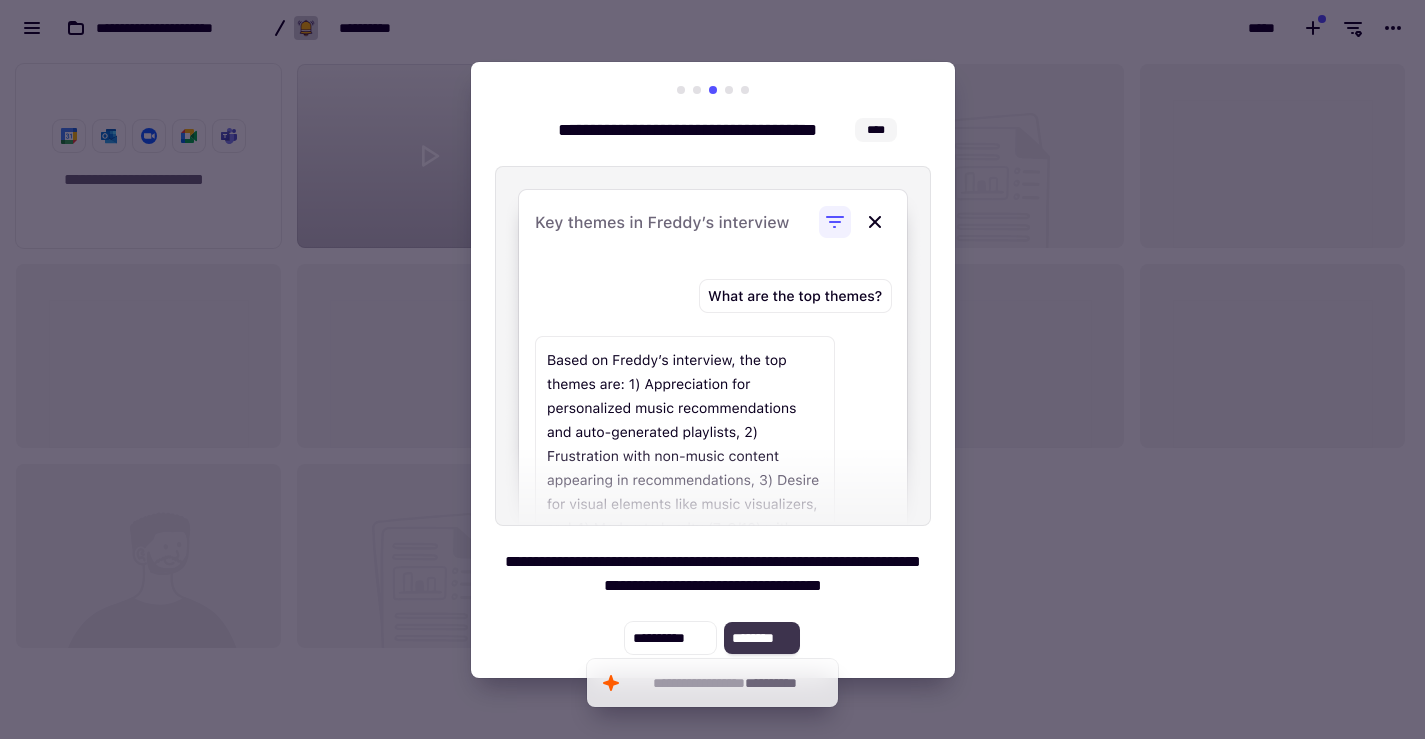 click on "********" 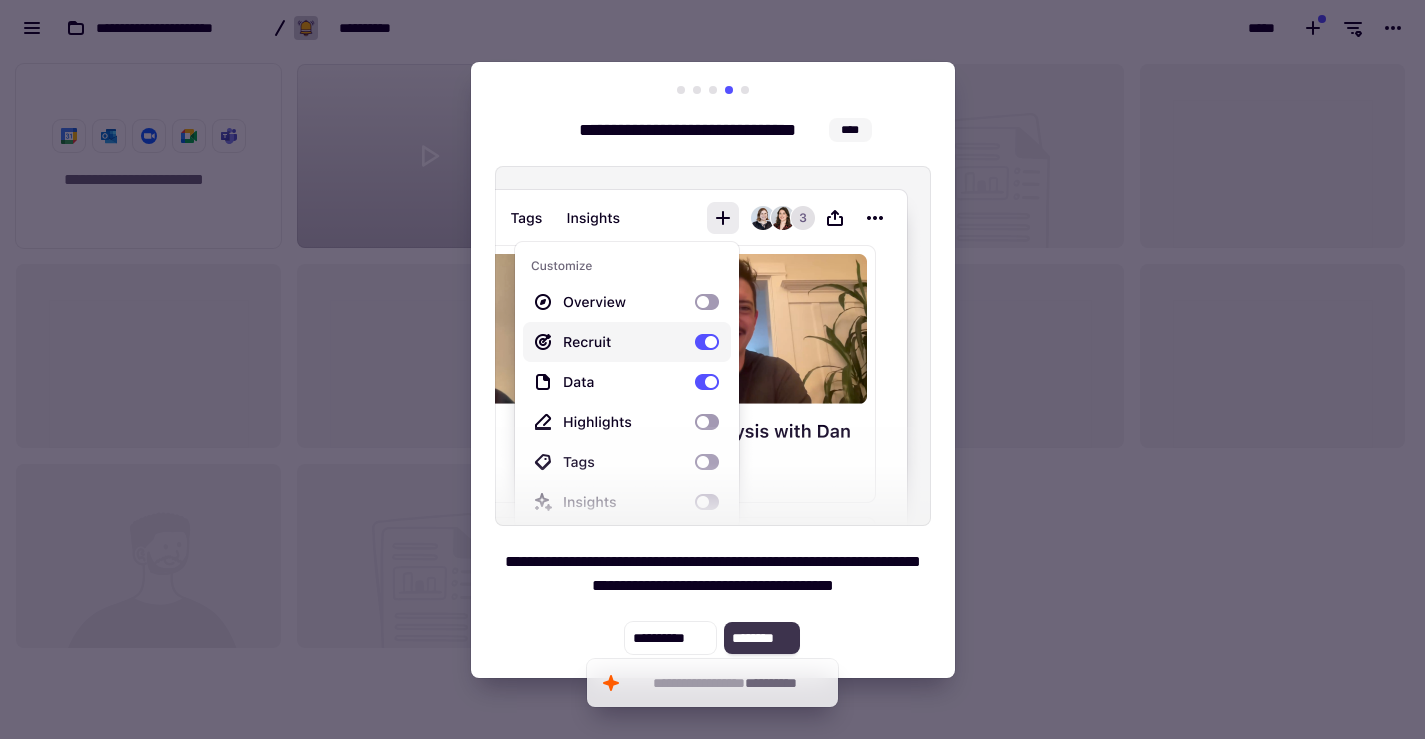 click on "********" 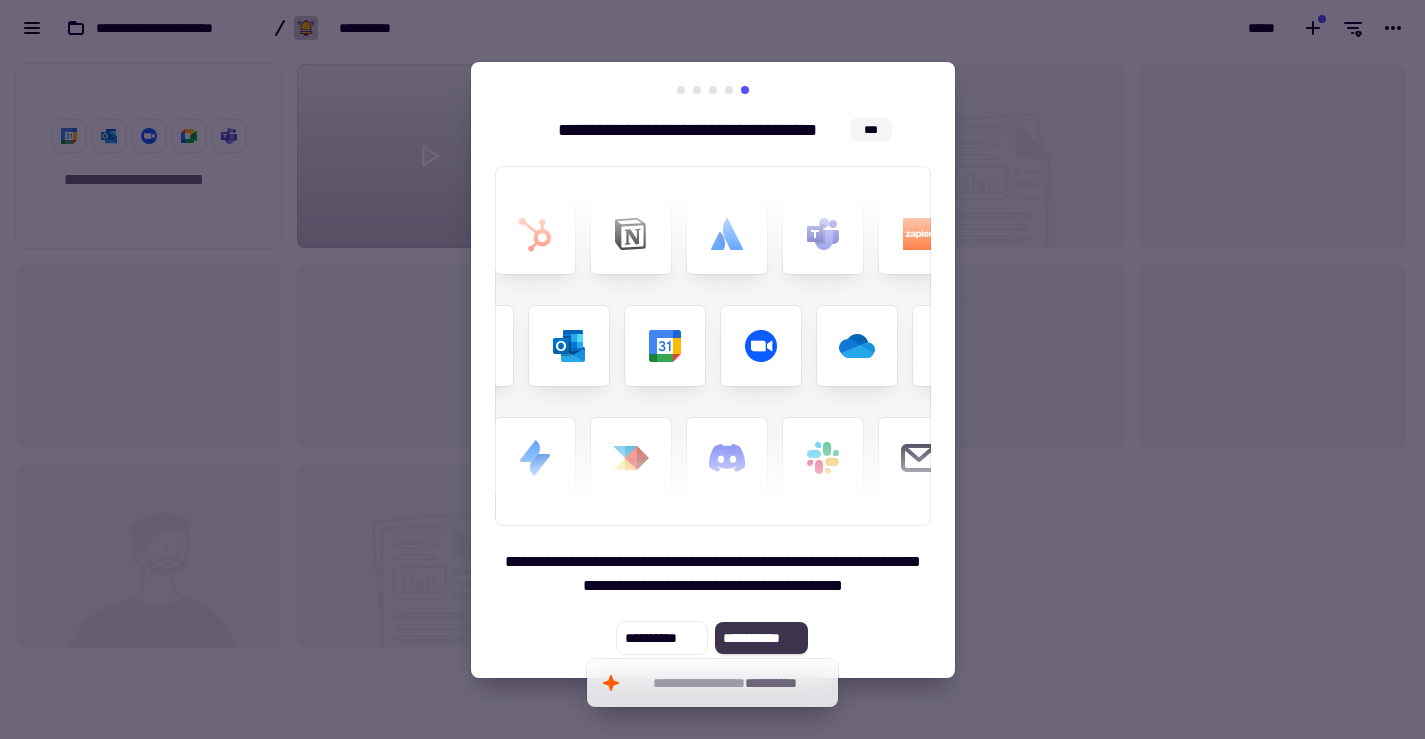 click on "**********" 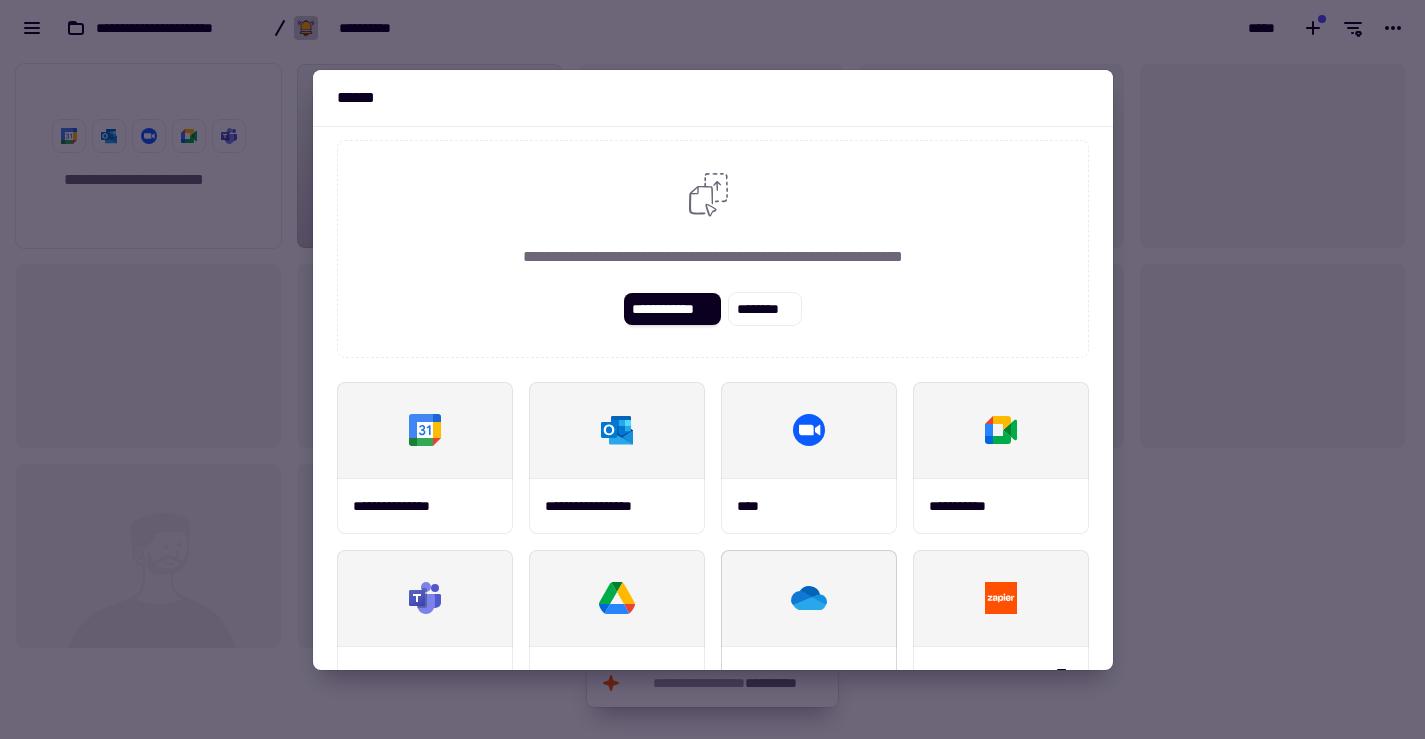scroll, scrollTop: 0, scrollLeft: 0, axis: both 